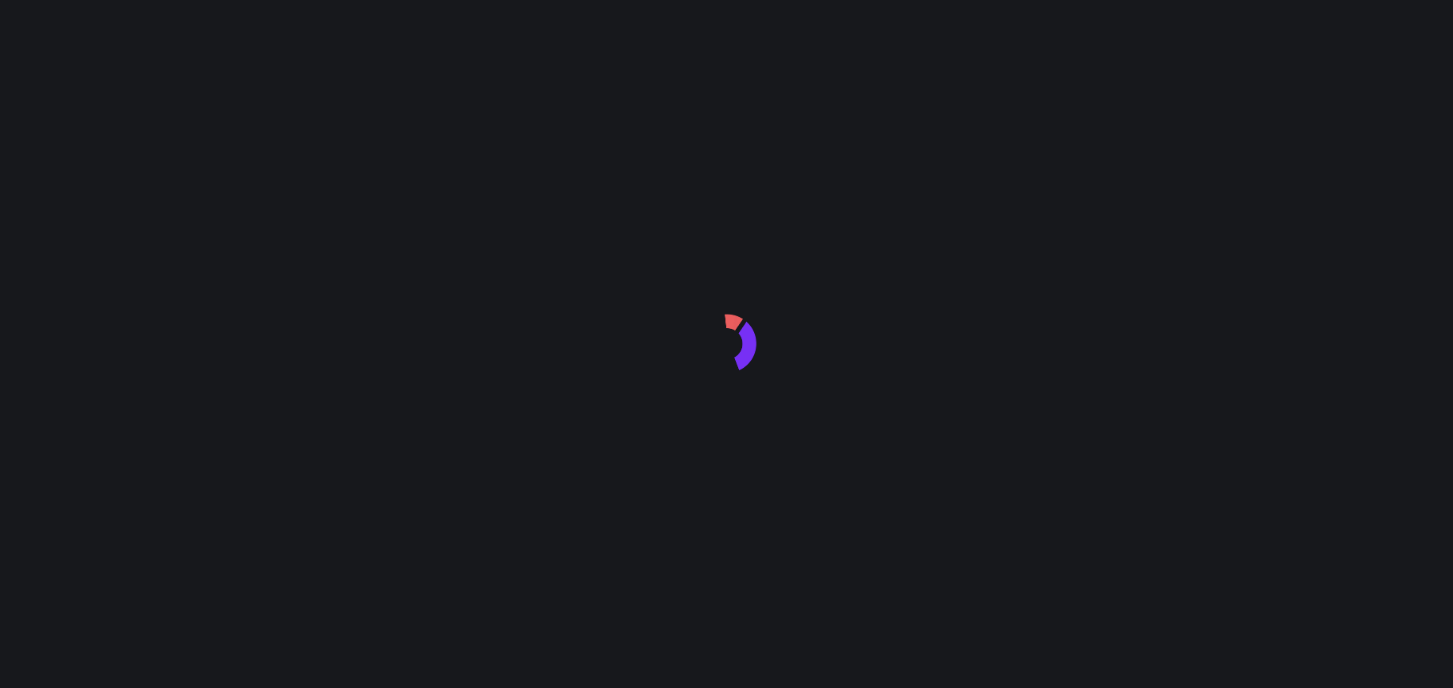 scroll, scrollTop: 0, scrollLeft: 0, axis: both 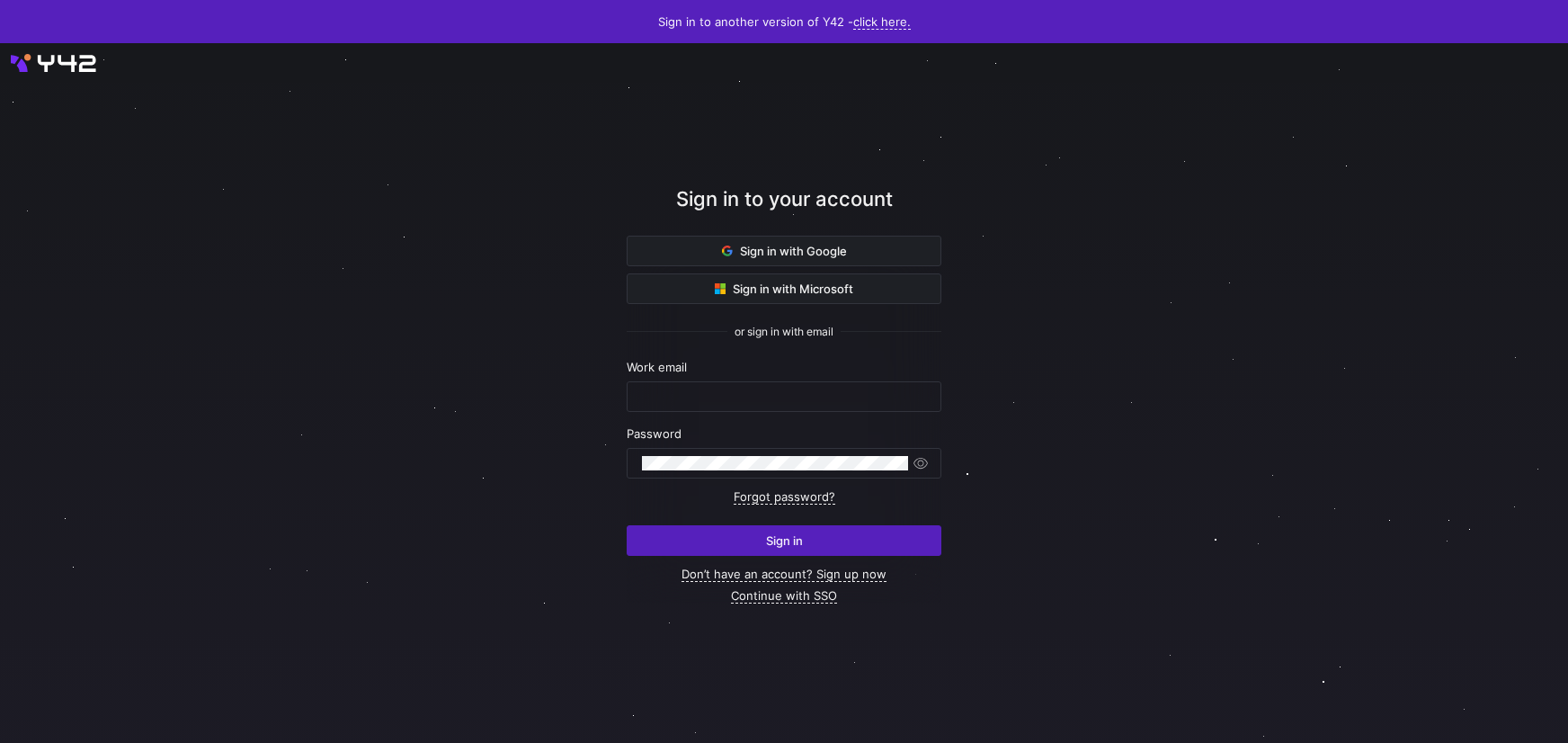 type on "[USERNAME]@[DOMAIN].com" 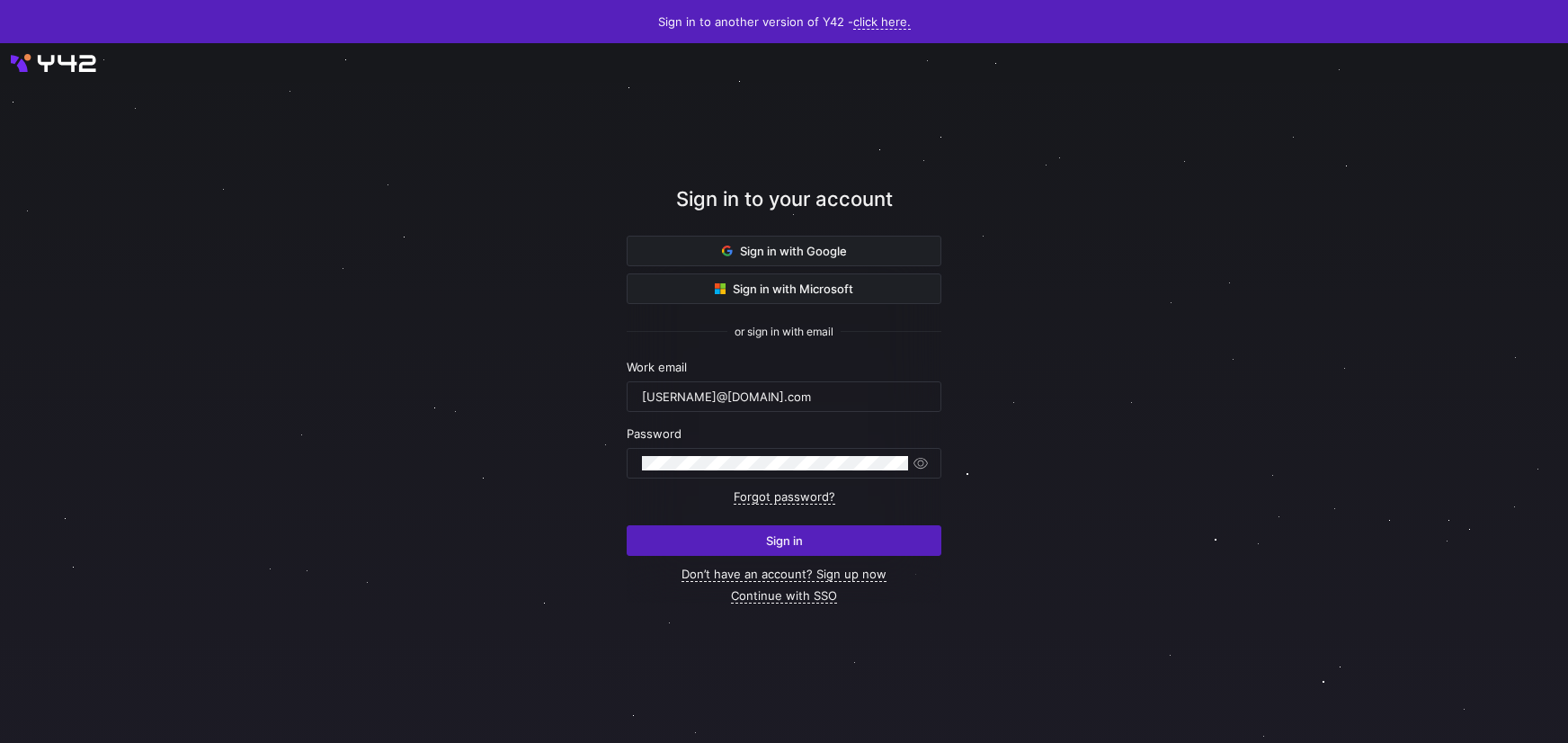 click at bounding box center (784, 393) 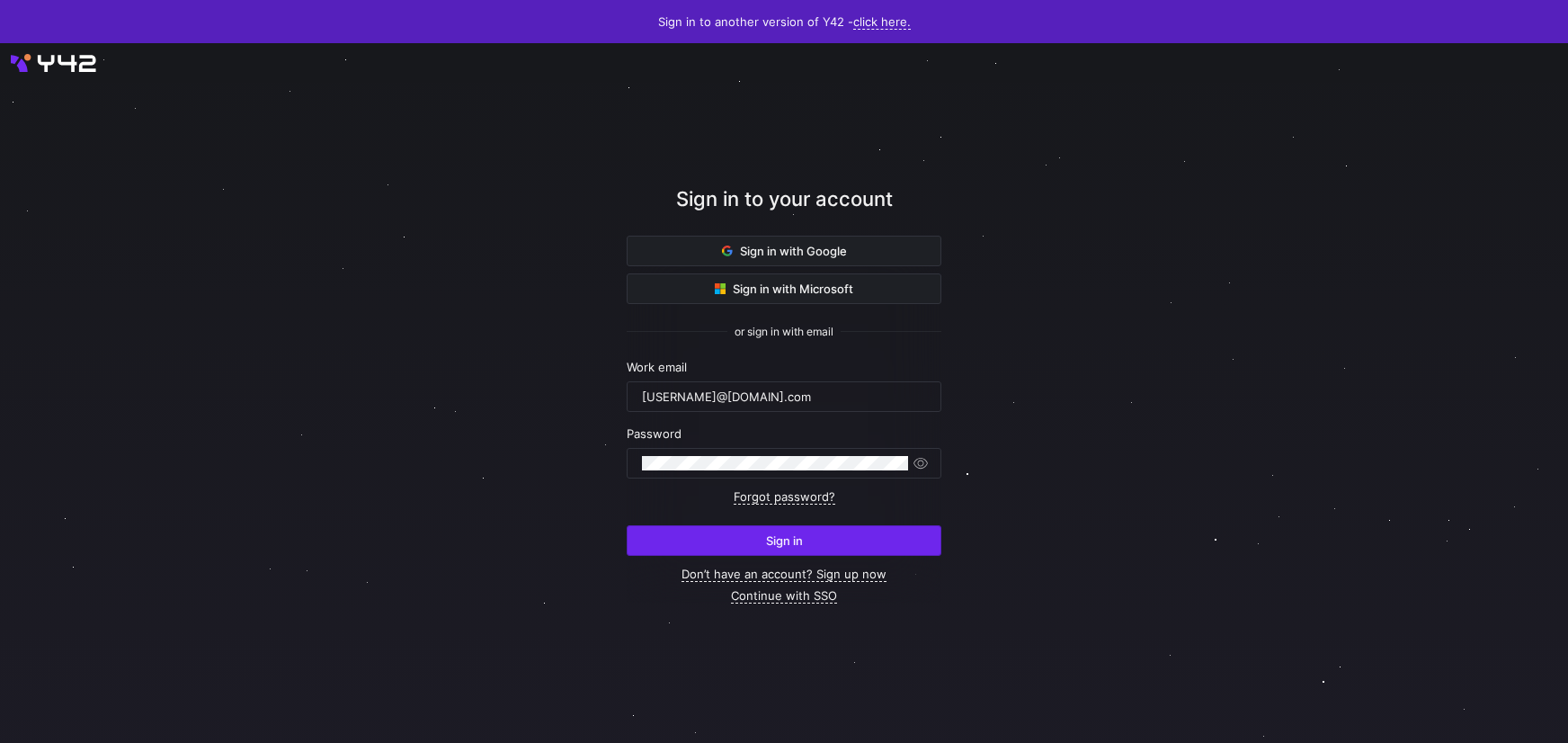 click at bounding box center (784, 541) 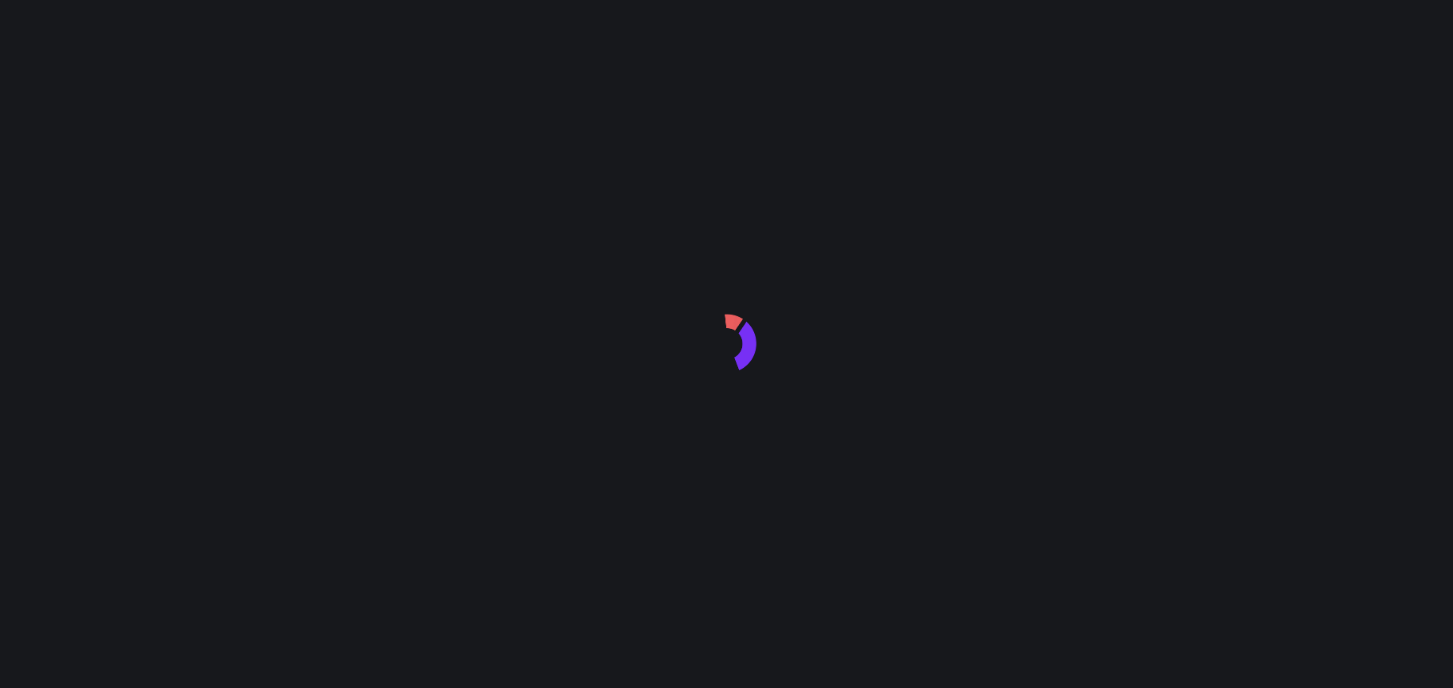 scroll, scrollTop: 0, scrollLeft: 0, axis: both 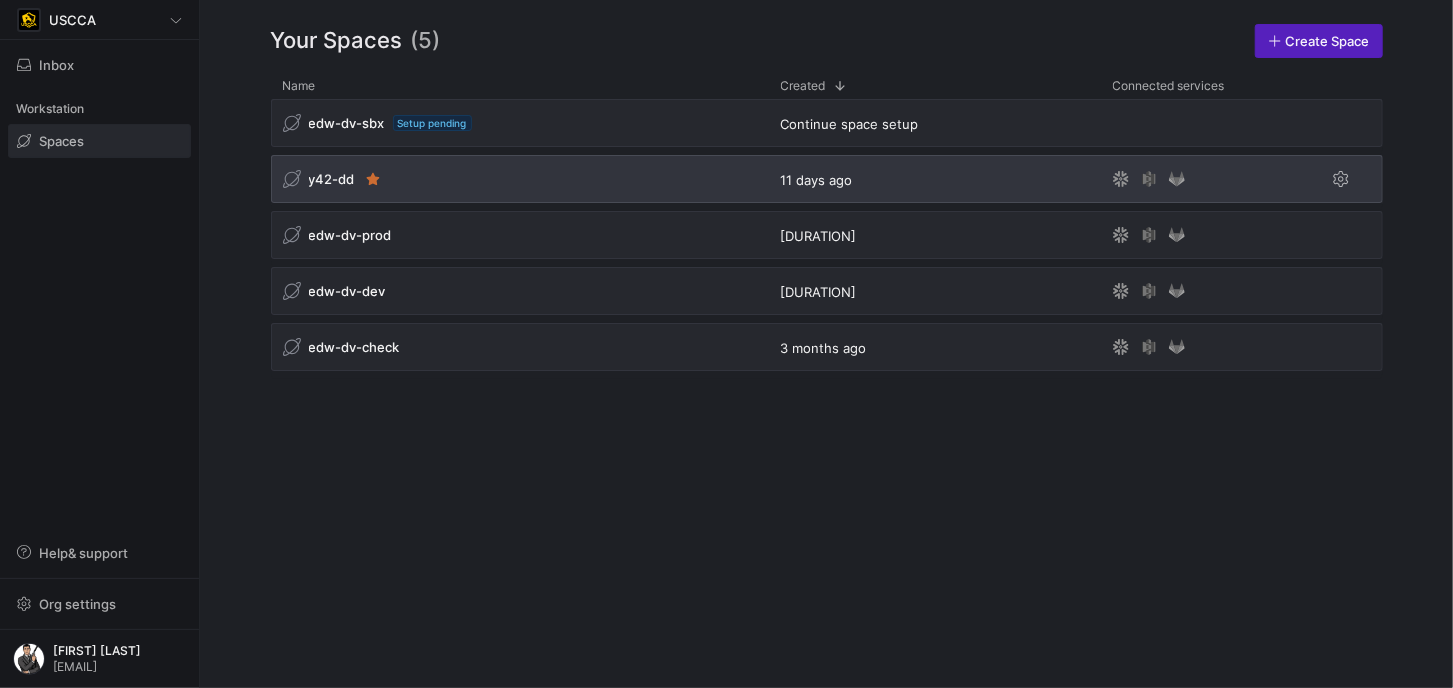 click on "y42-dd" at bounding box center (520, 179) 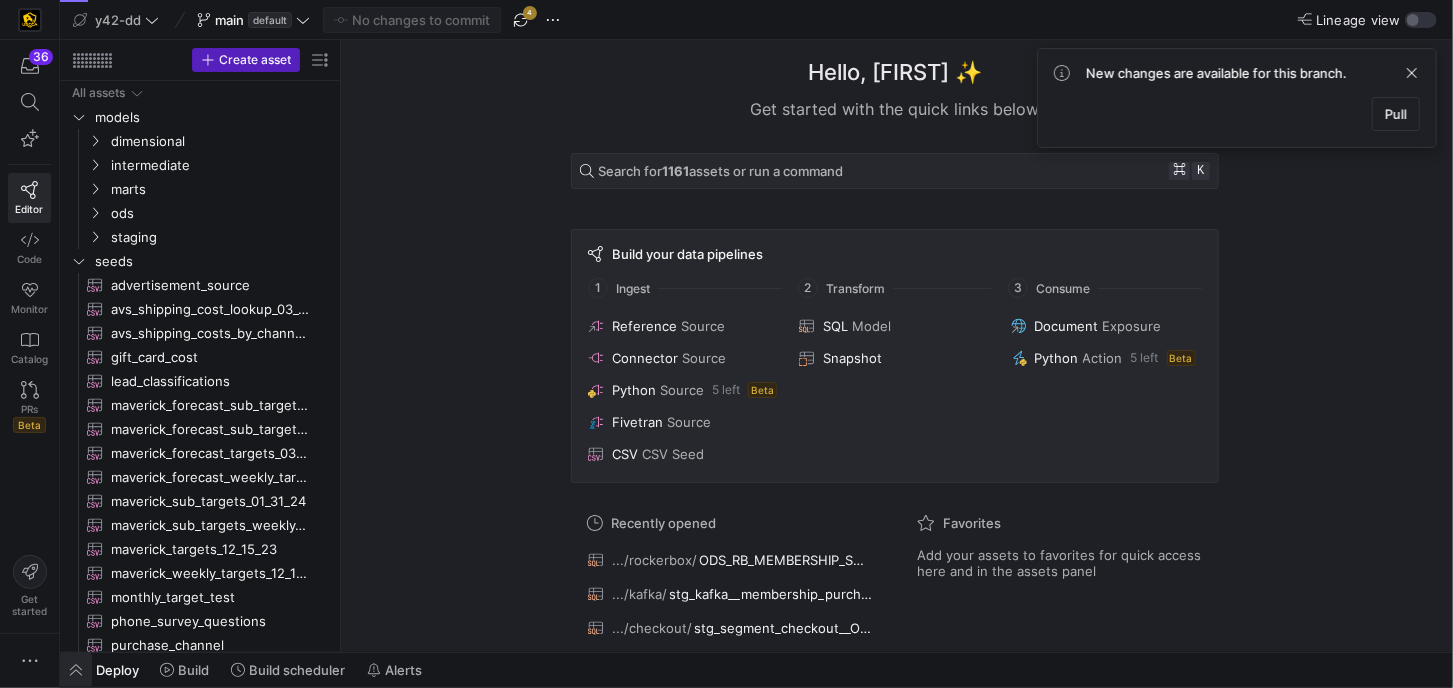 click at bounding box center [76, 670] 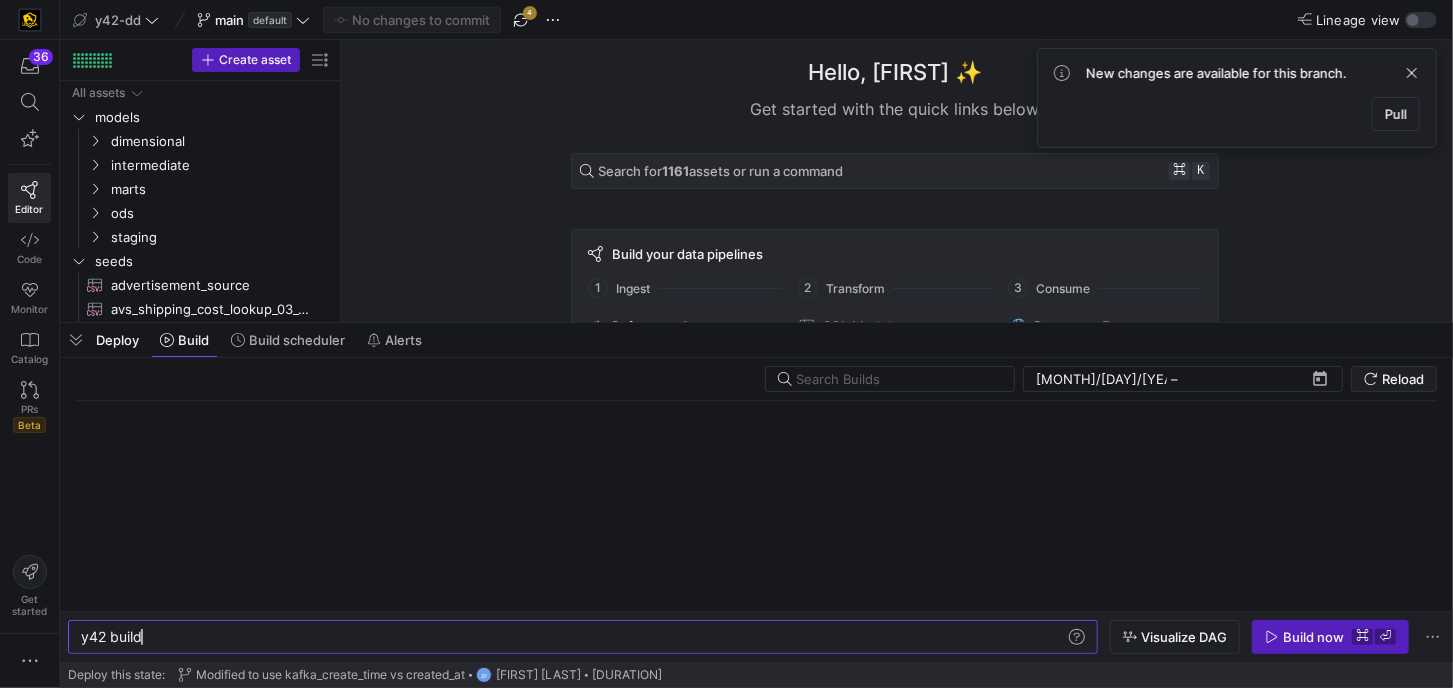 scroll, scrollTop: 0, scrollLeft: 60, axis: horizontal 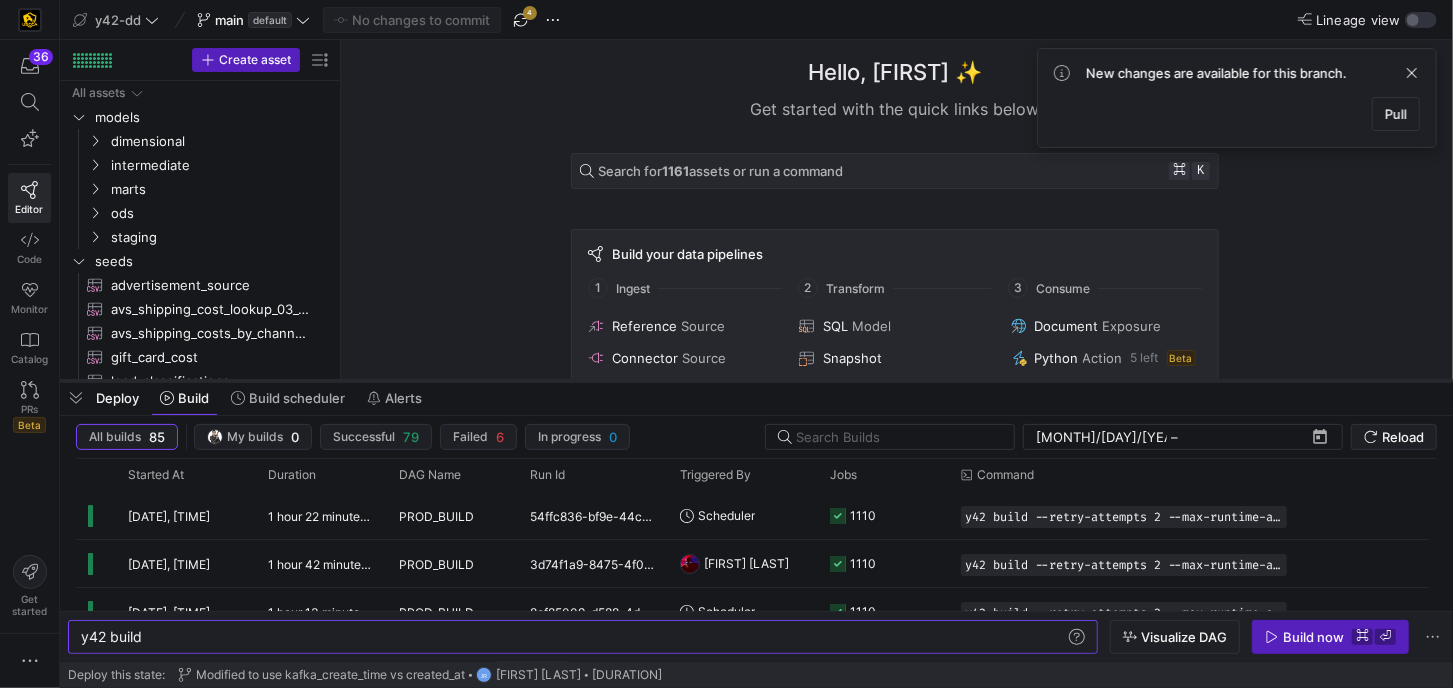 drag, startPoint x: 491, startPoint y: 321, endPoint x: 487, endPoint y: 379, distance: 58.137768 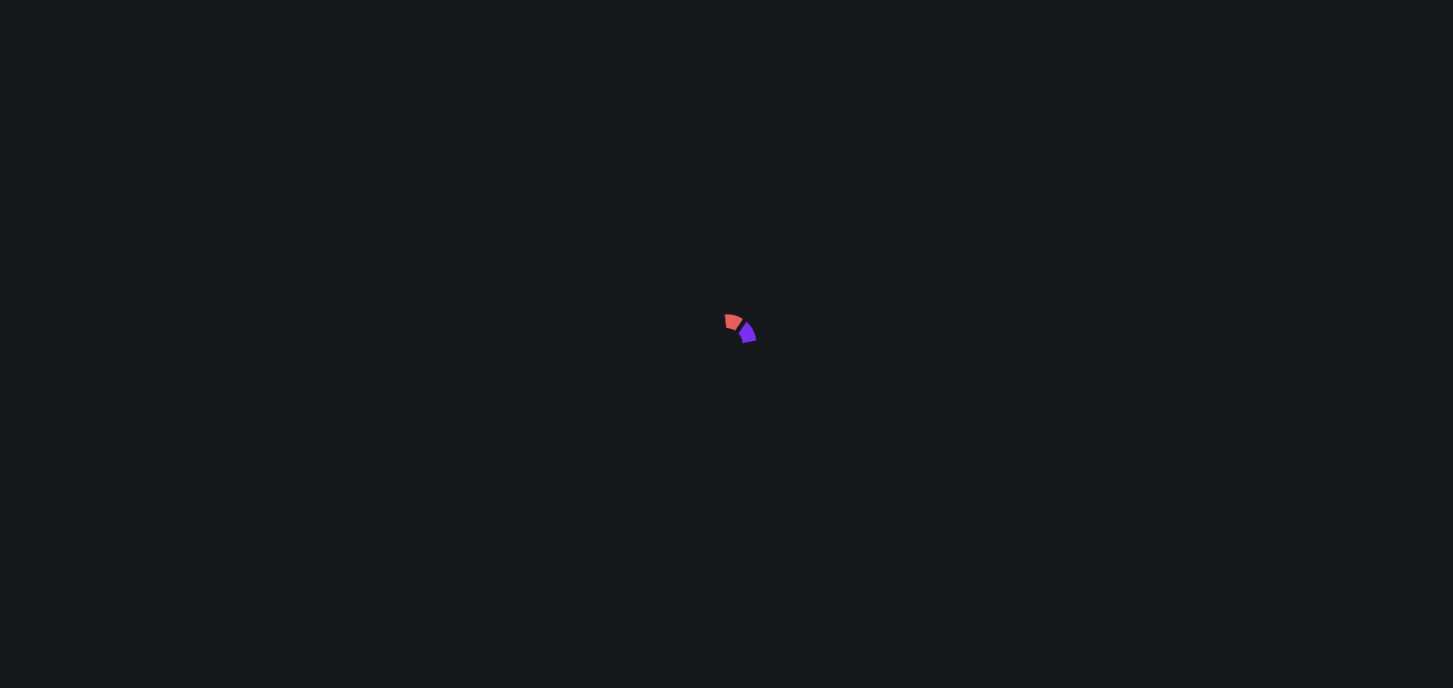 scroll, scrollTop: 0, scrollLeft: 0, axis: both 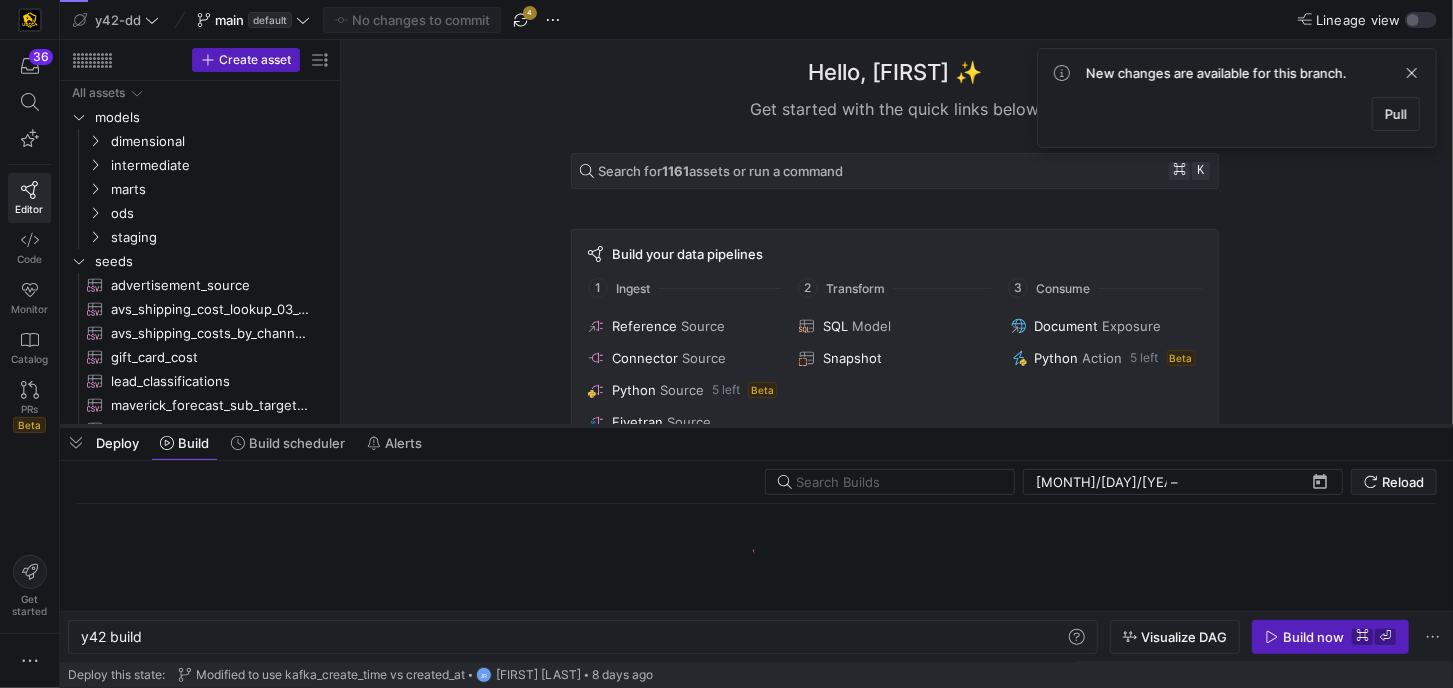 drag, startPoint x: 470, startPoint y: 323, endPoint x: 479, endPoint y: 430, distance: 107.37784 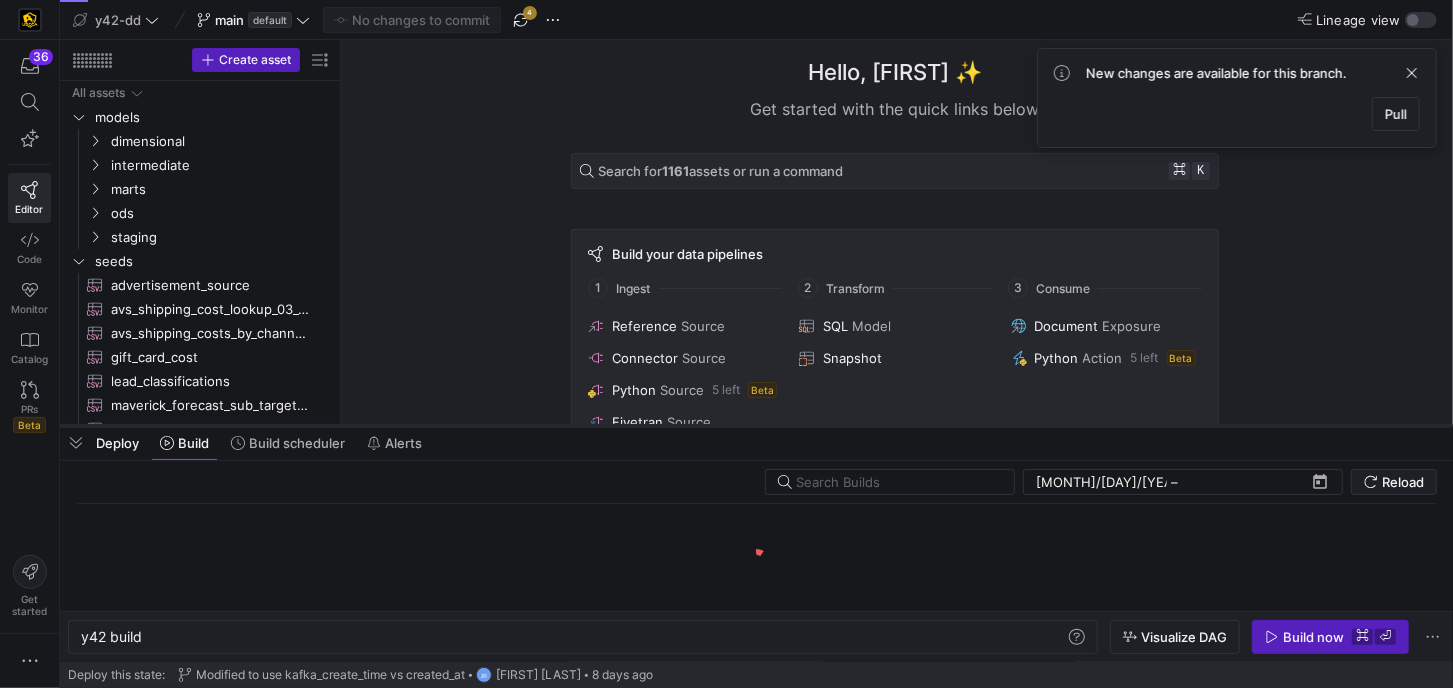 click at bounding box center [756, 426] 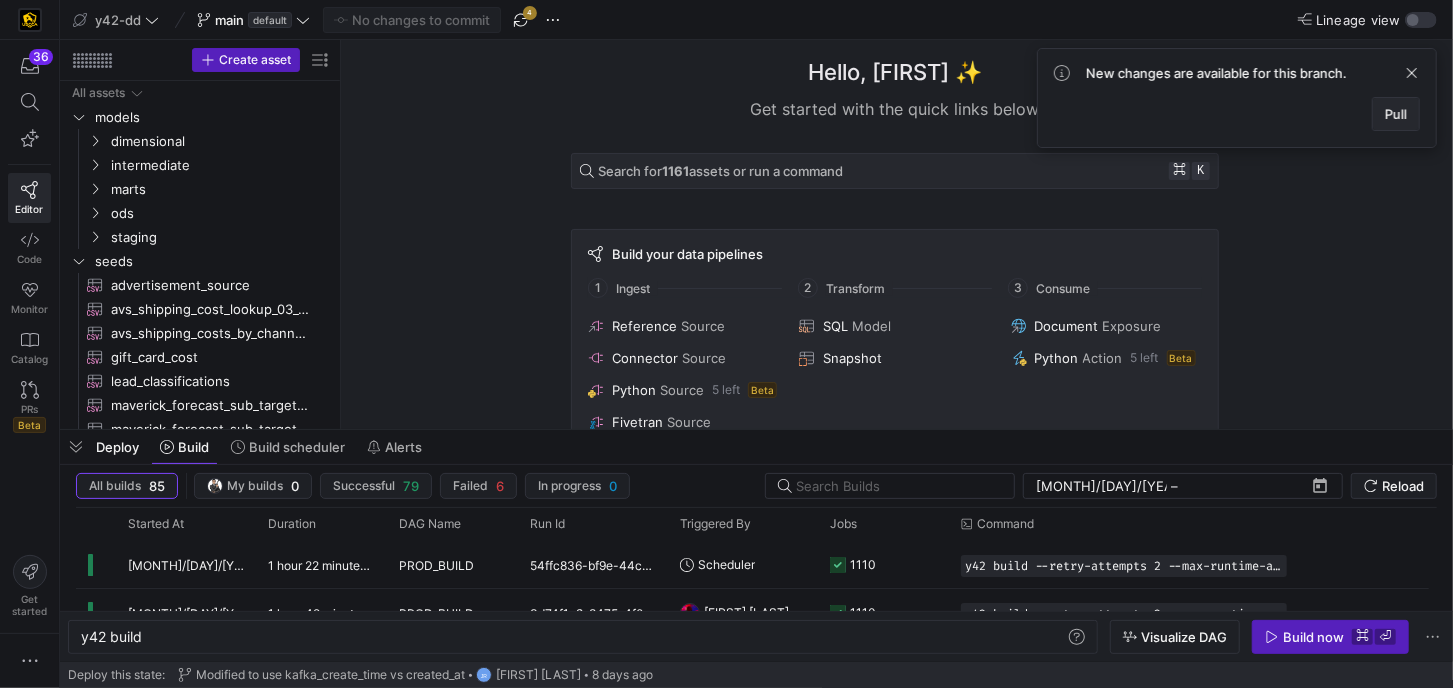 click on "Pull" at bounding box center (1396, 114) 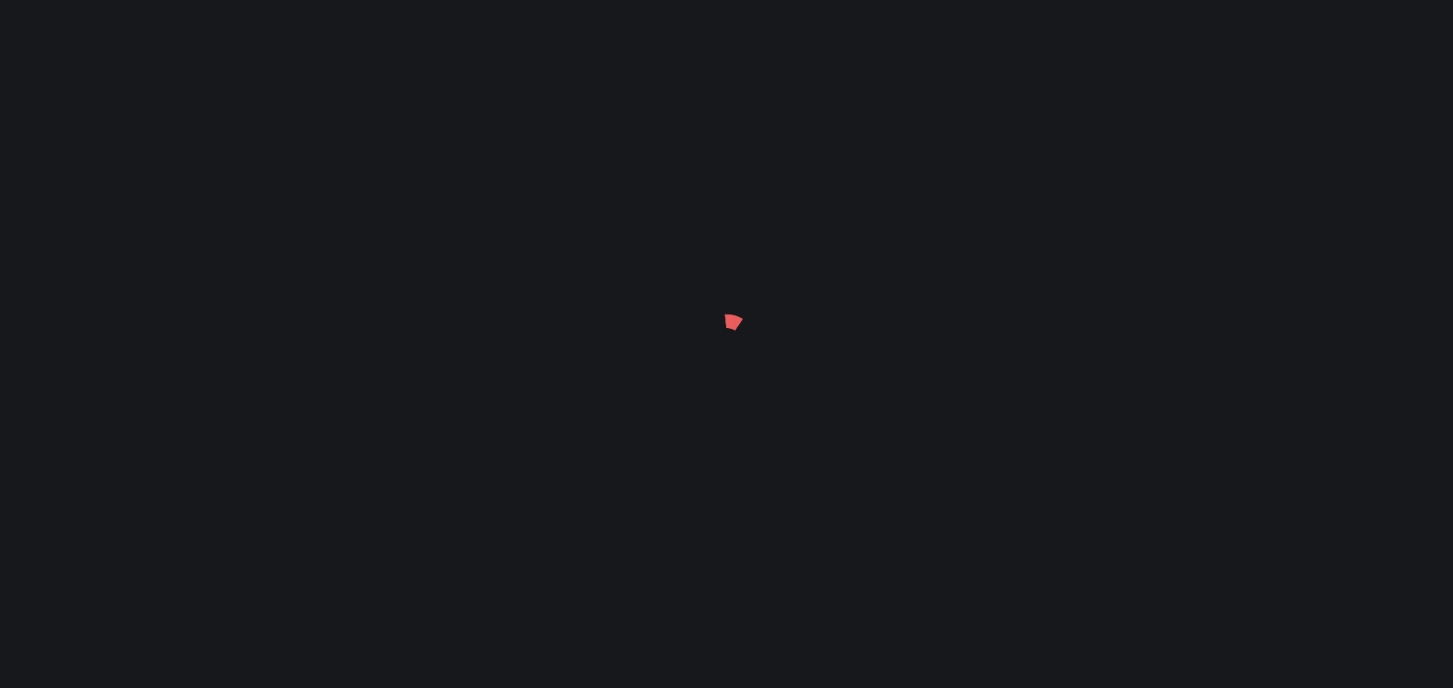 scroll, scrollTop: 0, scrollLeft: 0, axis: both 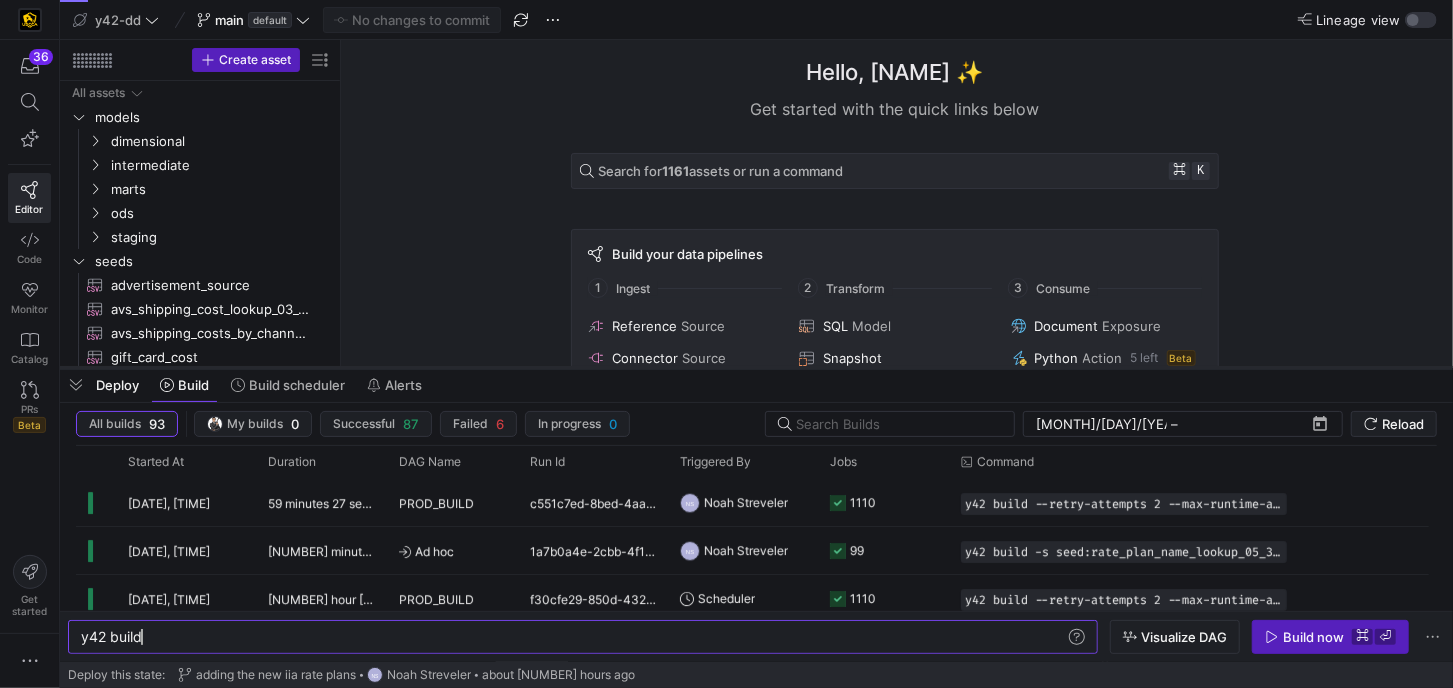 drag, startPoint x: 532, startPoint y: 318, endPoint x: 533, endPoint y: 363, distance: 45.01111 